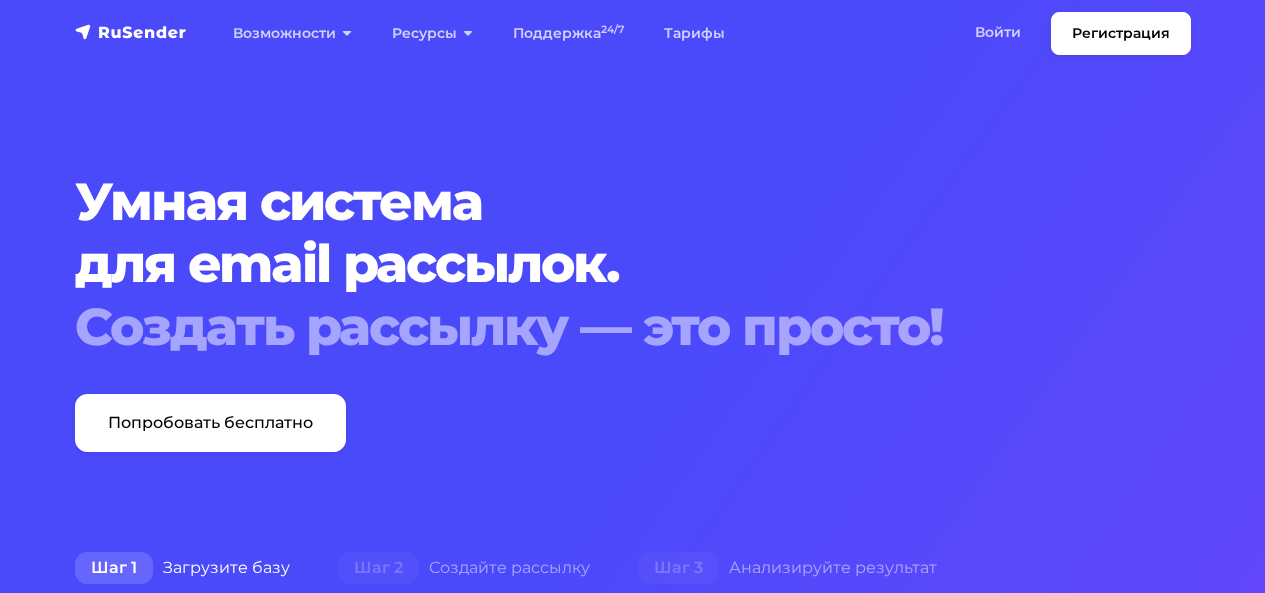 scroll, scrollTop: 0, scrollLeft: 0, axis: both 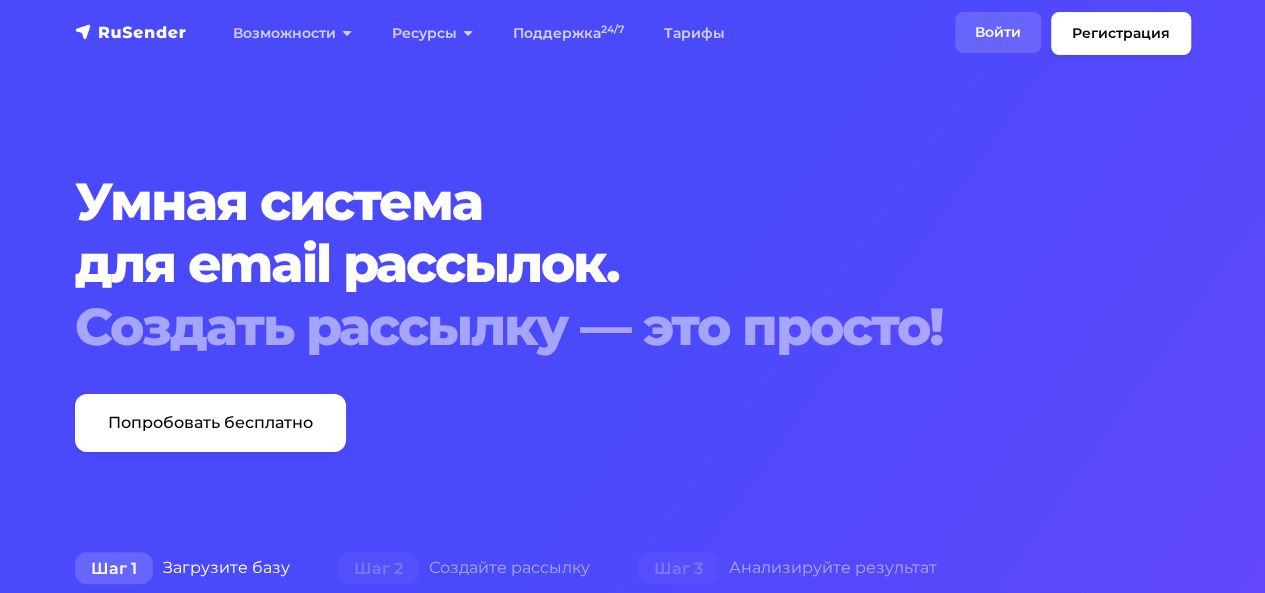 click on "Войти" at bounding box center (998, 32) 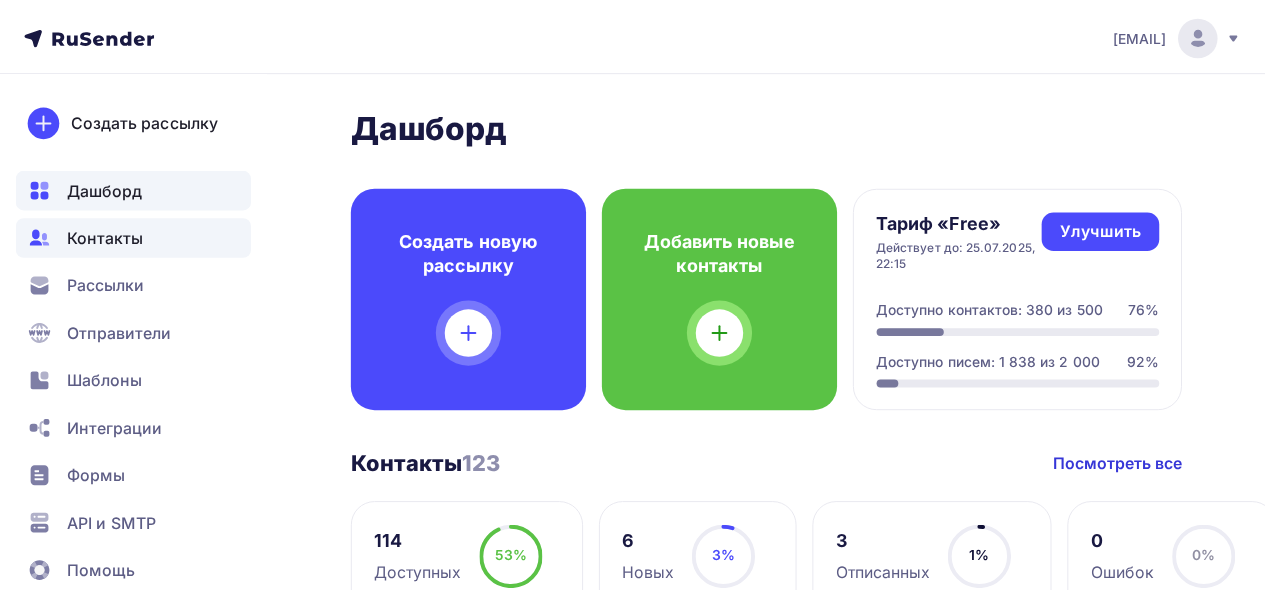 scroll, scrollTop: 0, scrollLeft: 0, axis: both 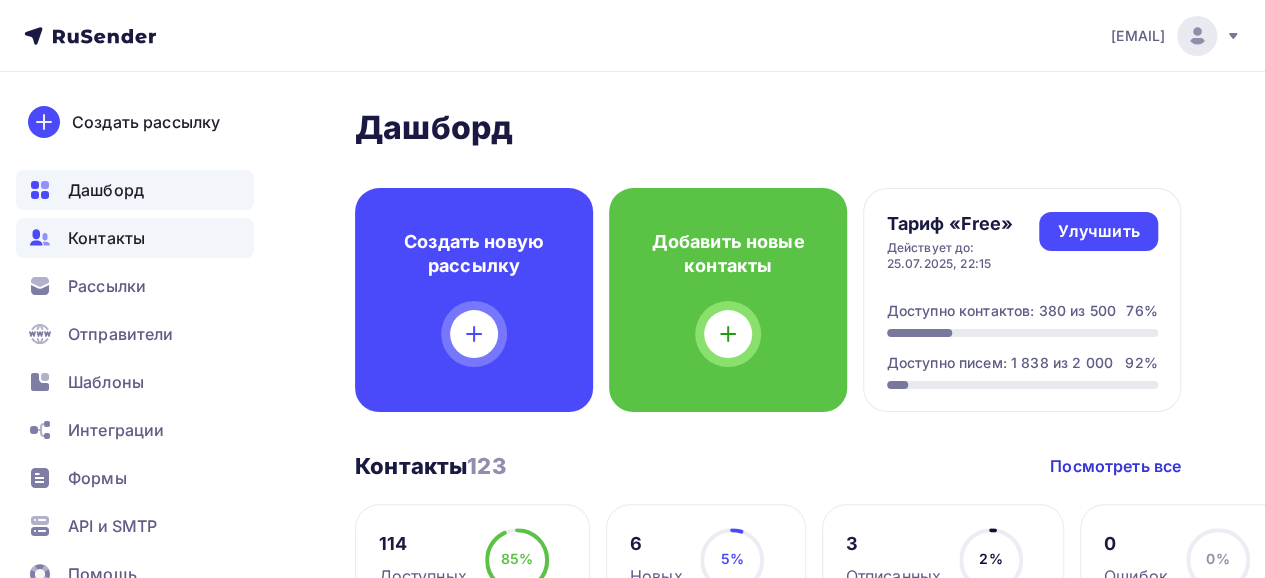 click on "Контакты" at bounding box center (106, 238) 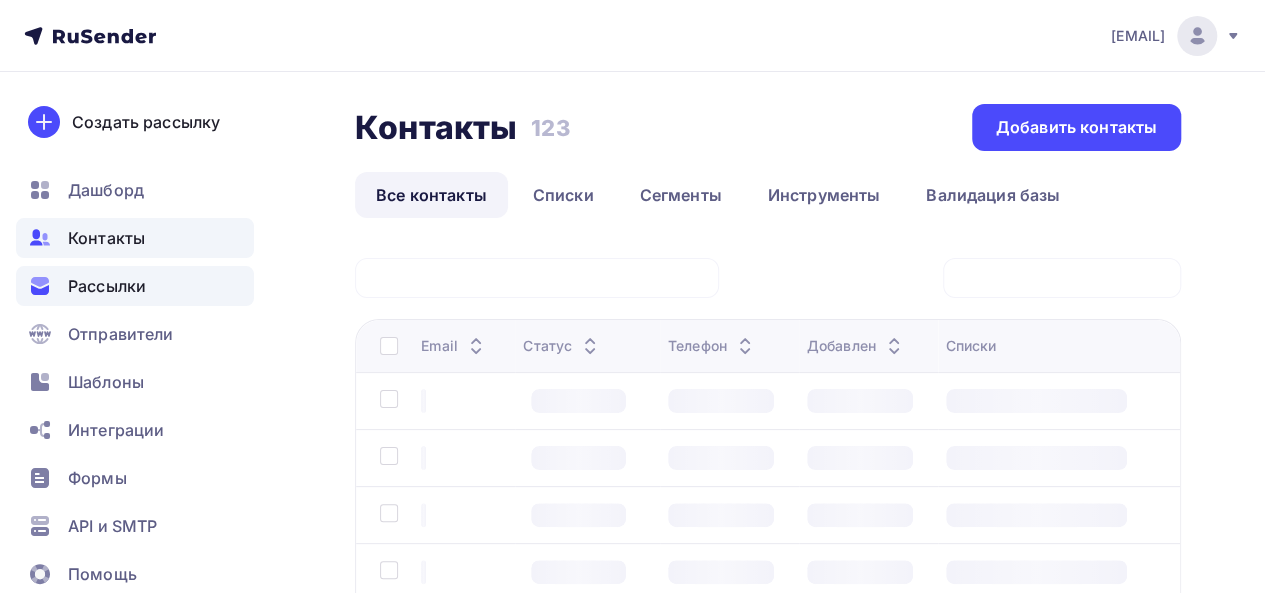 click on "Рассылки" at bounding box center (107, 286) 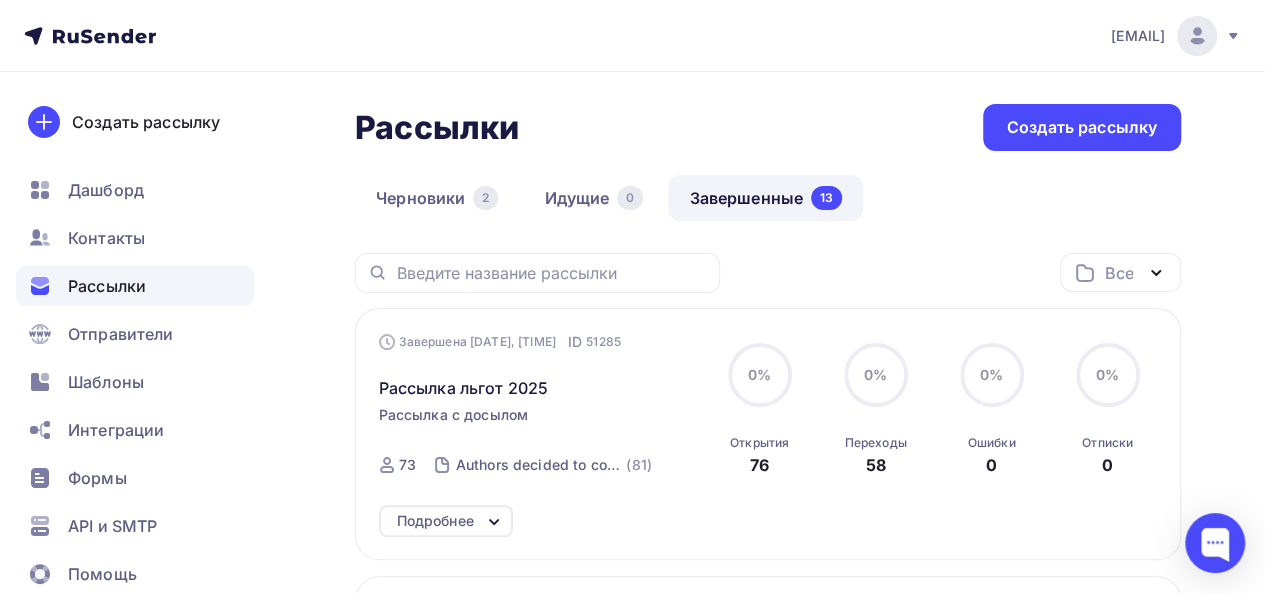 scroll, scrollTop: 74, scrollLeft: 0, axis: vertical 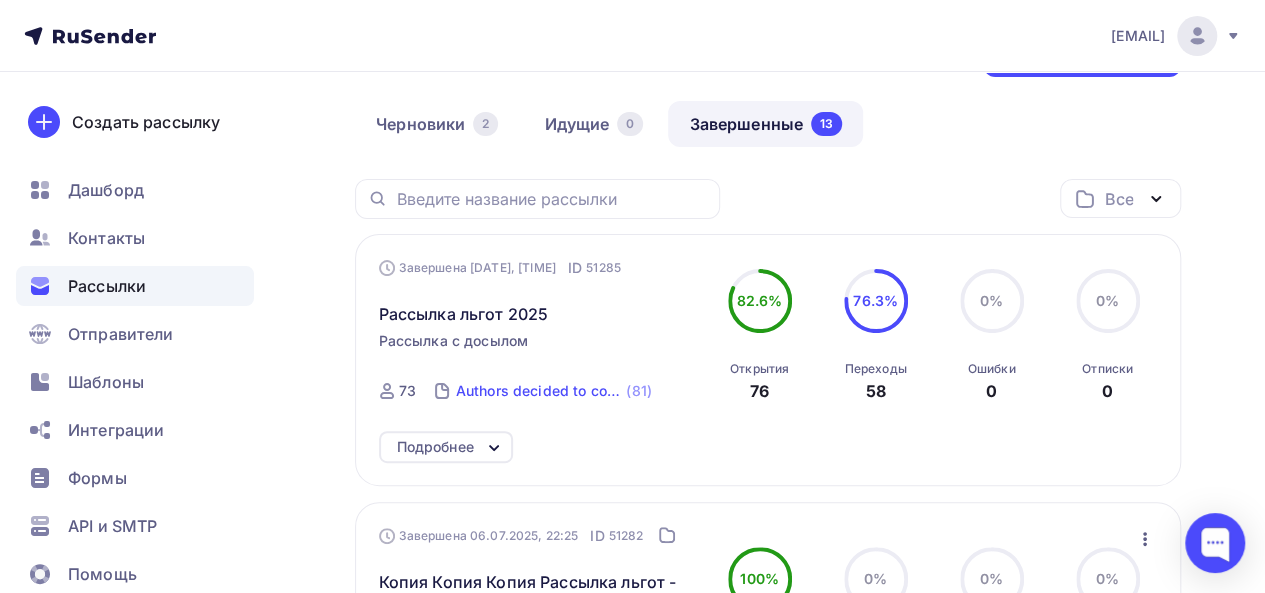click on "Authors decided to come 2025" at bounding box center (539, 391) 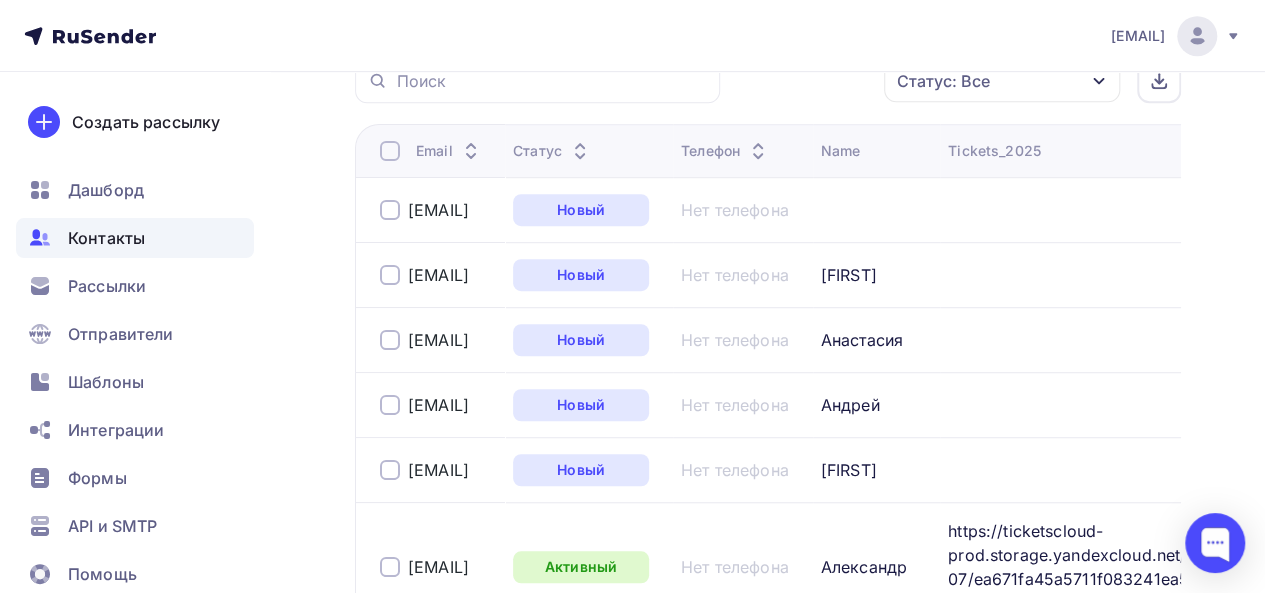 scroll, scrollTop: 0, scrollLeft: 0, axis: both 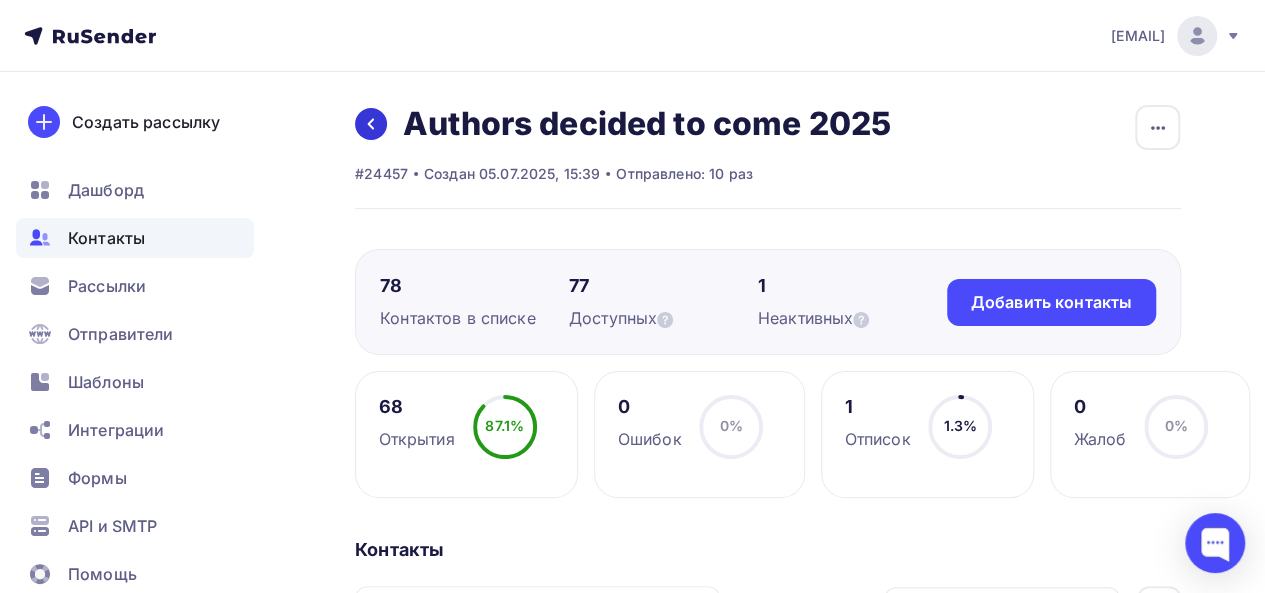 click 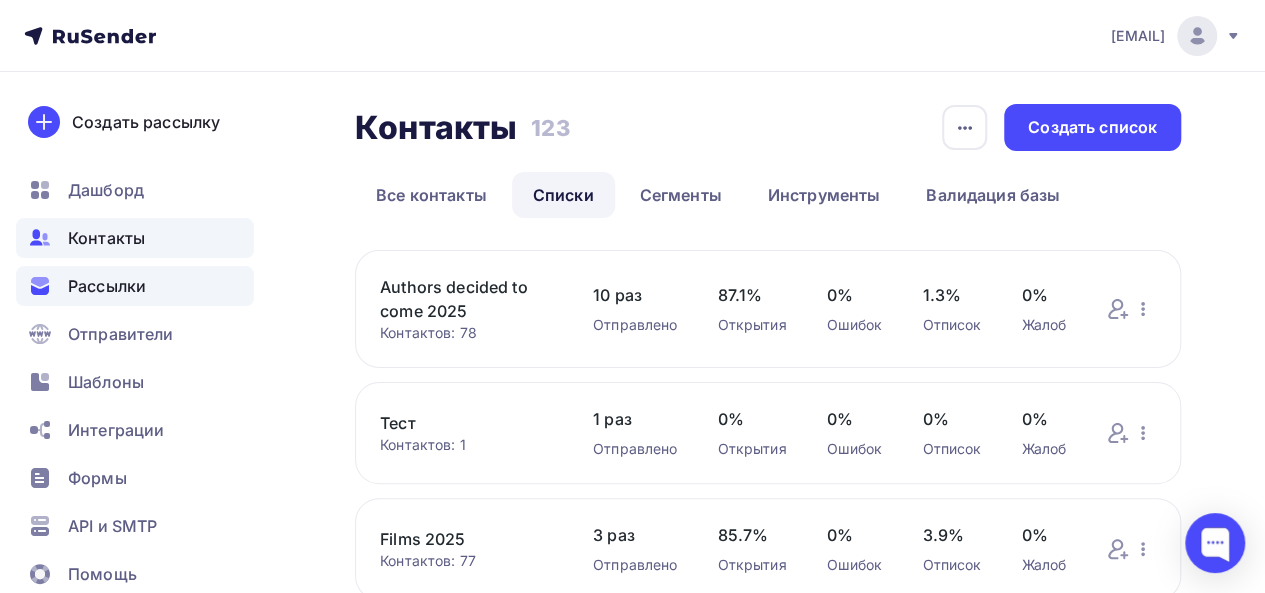 click on "Рассылки" at bounding box center [107, 286] 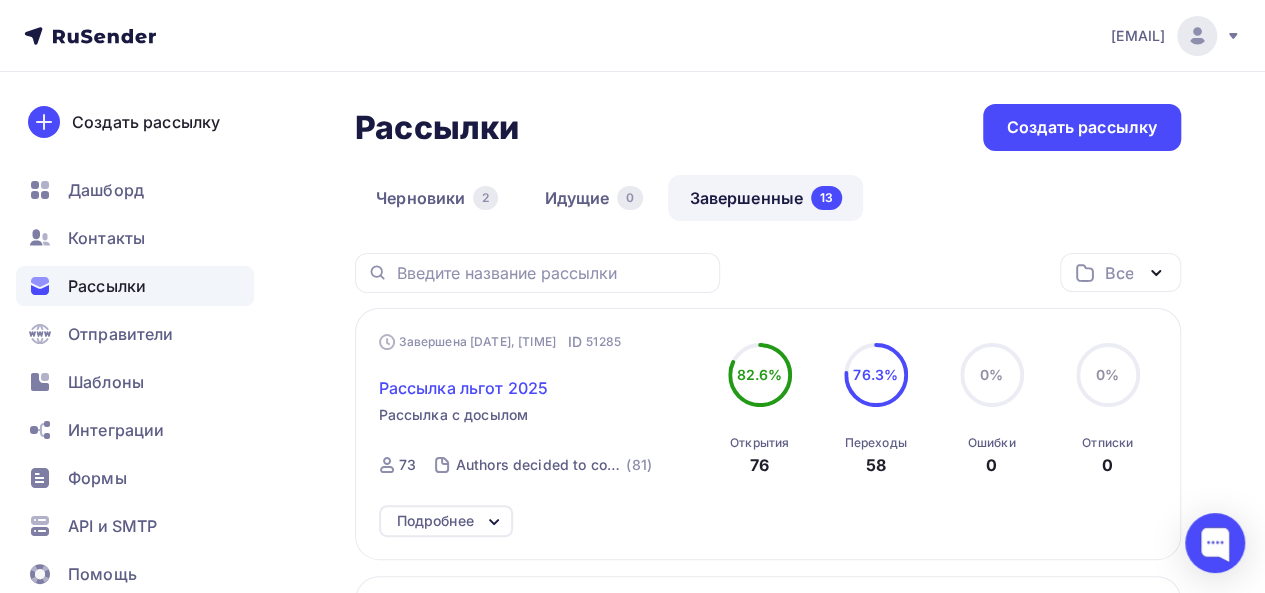 click on "Рассылка льгот 2025" at bounding box center [464, 388] 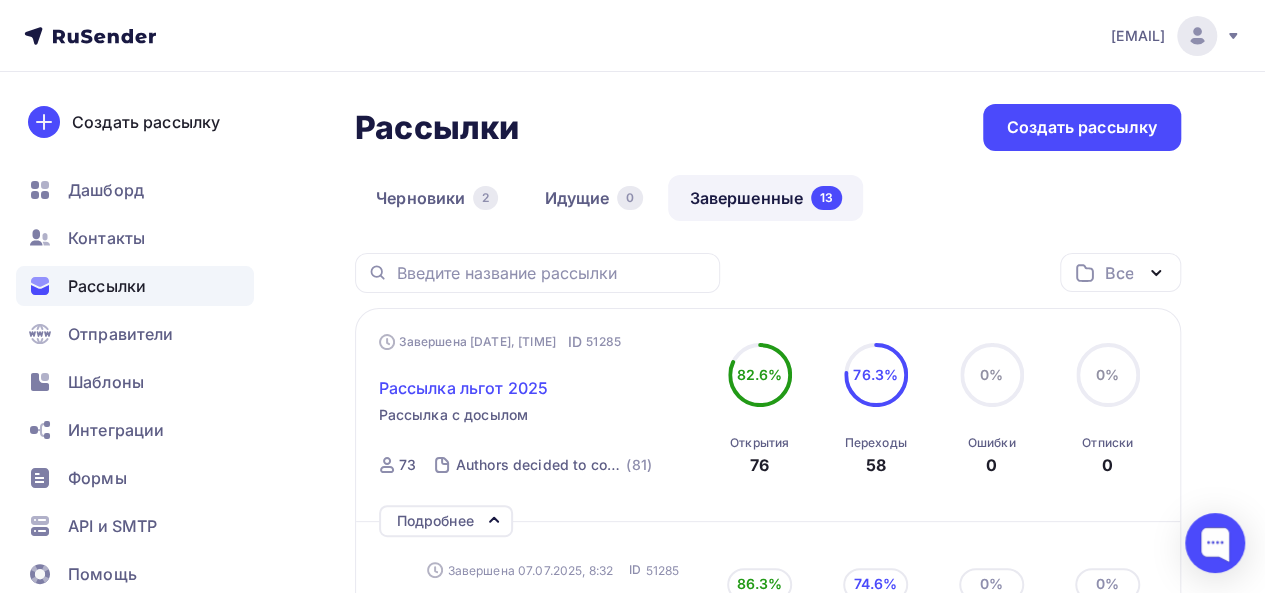 click on "Рассылка льгот 2025" at bounding box center (464, 388) 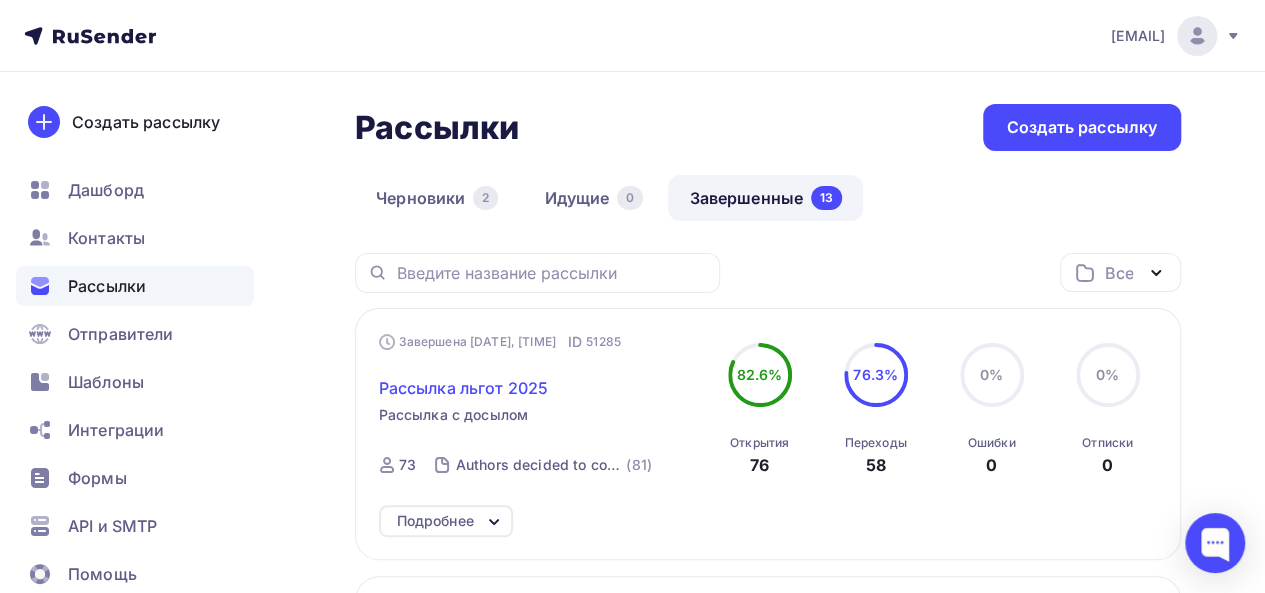 click on "Рассылка льгот 2025" at bounding box center (464, 388) 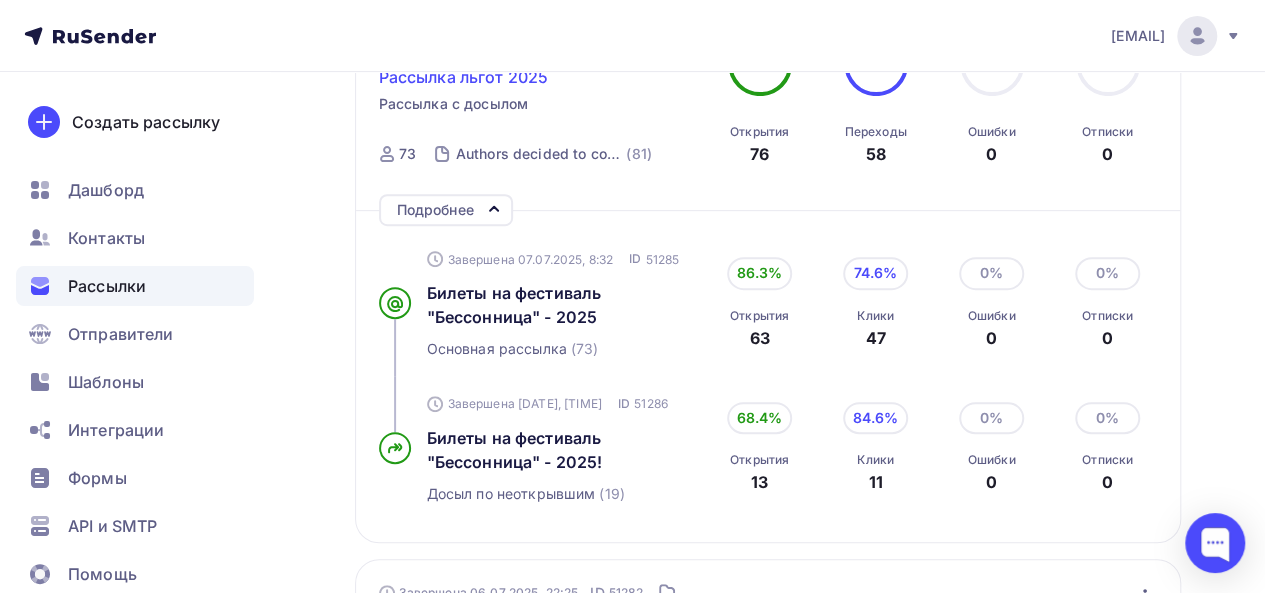 scroll, scrollTop: 316, scrollLeft: 0, axis: vertical 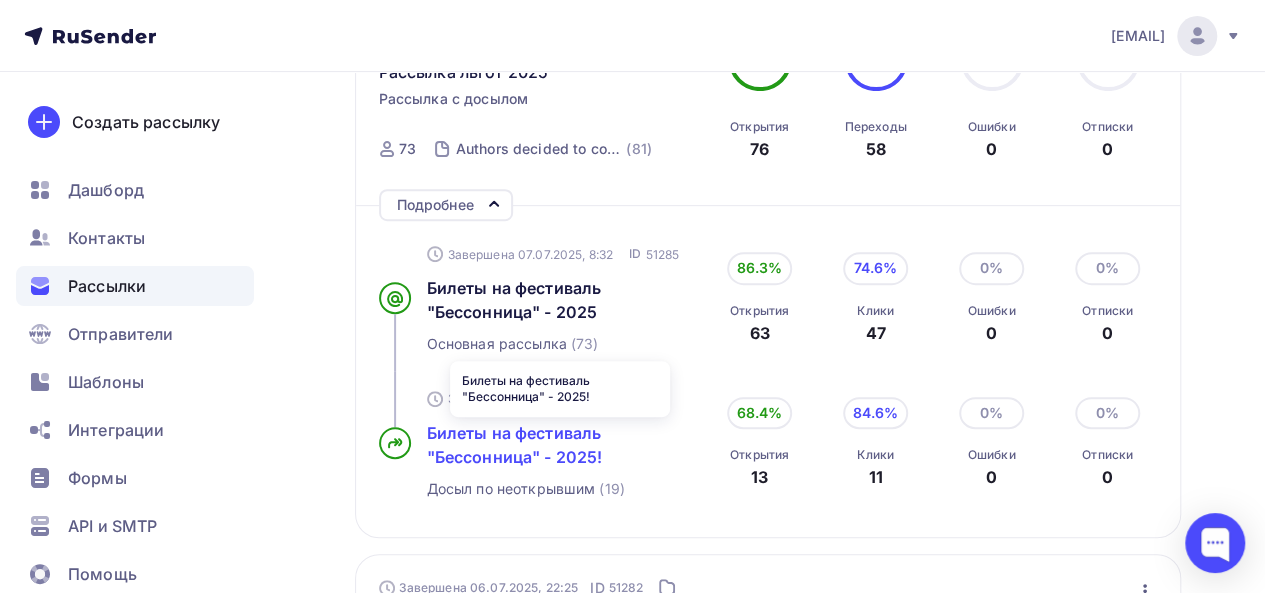 click on "Билеты на фестиваль "Бессонница" - 2025!" at bounding box center (515, 445) 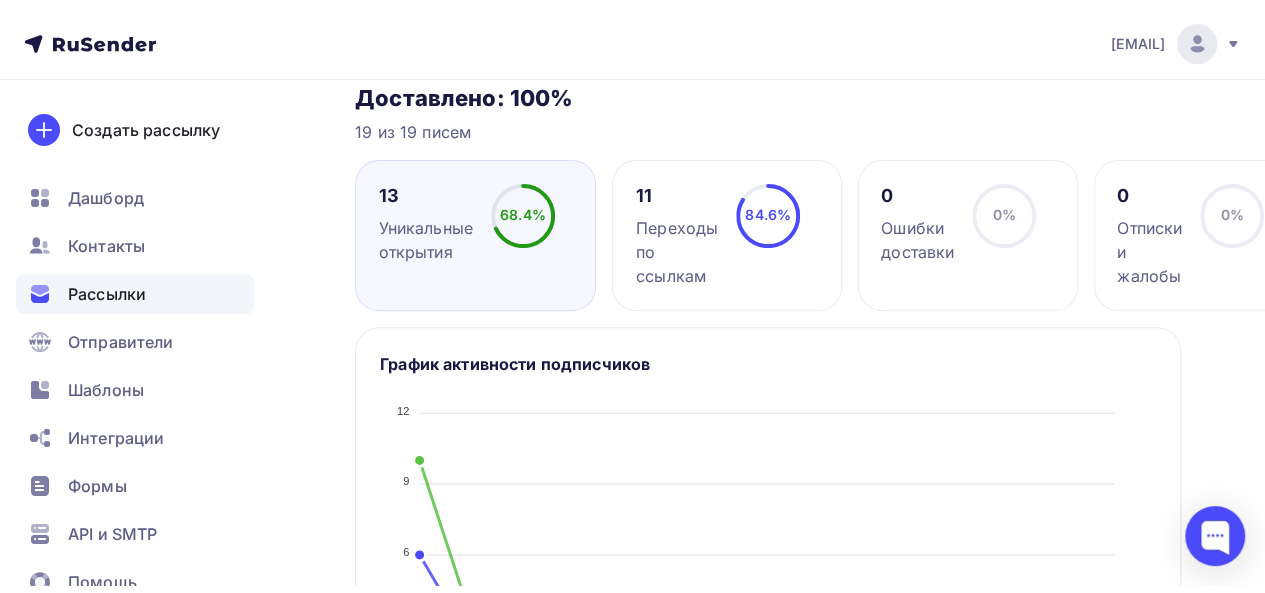 scroll, scrollTop: 0, scrollLeft: 0, axis: both 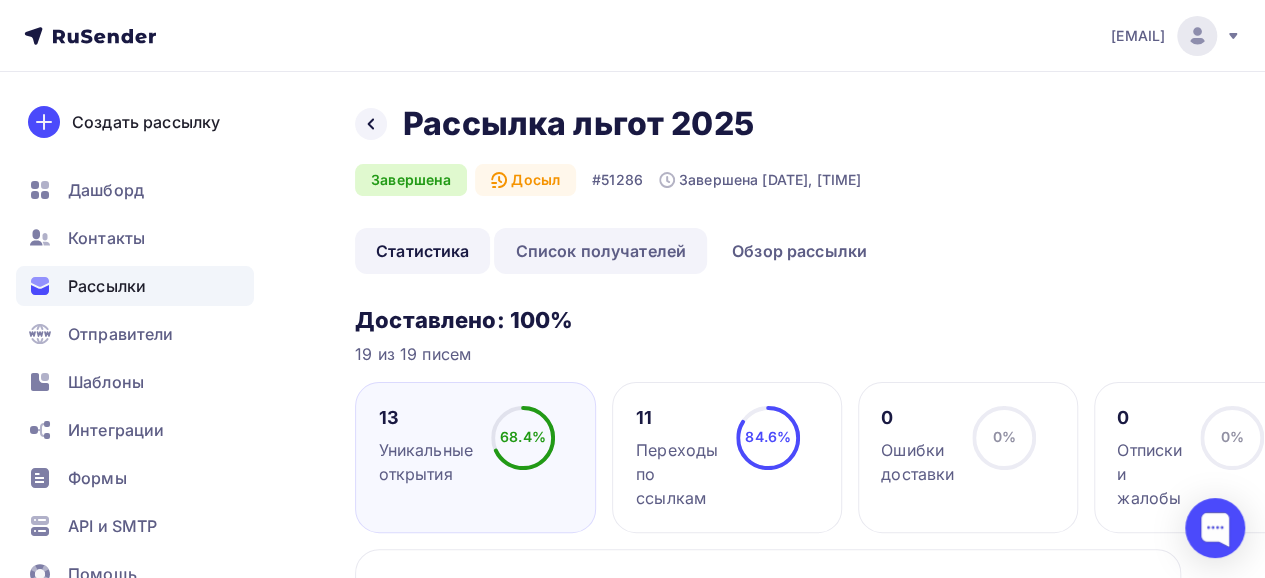 click on "Список получателей" at bounding box center [600, 251] 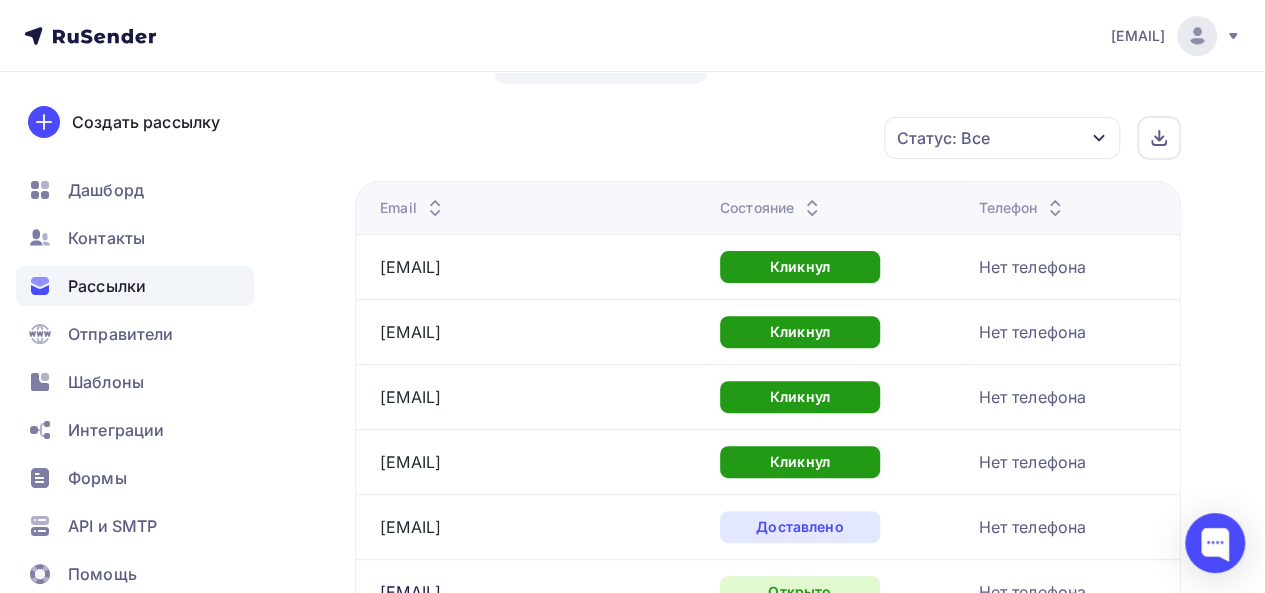 scroll, scrollTop: 0, scrollLeft: 0, axis: both 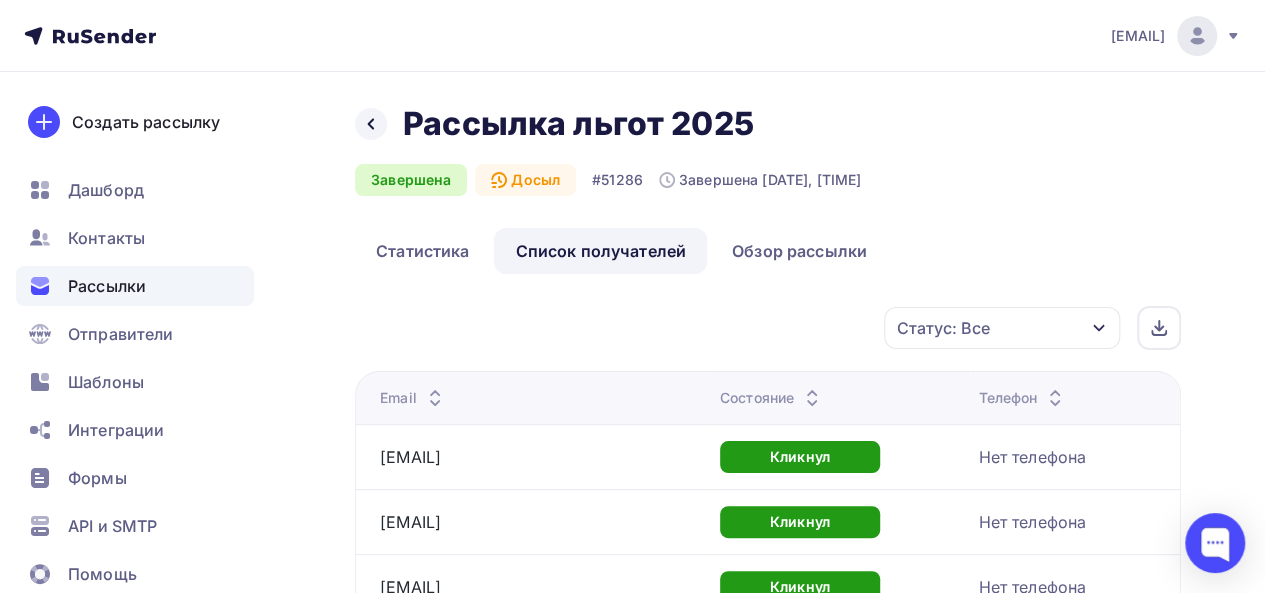 click on "Состояние" at bounding box center [772, 398] 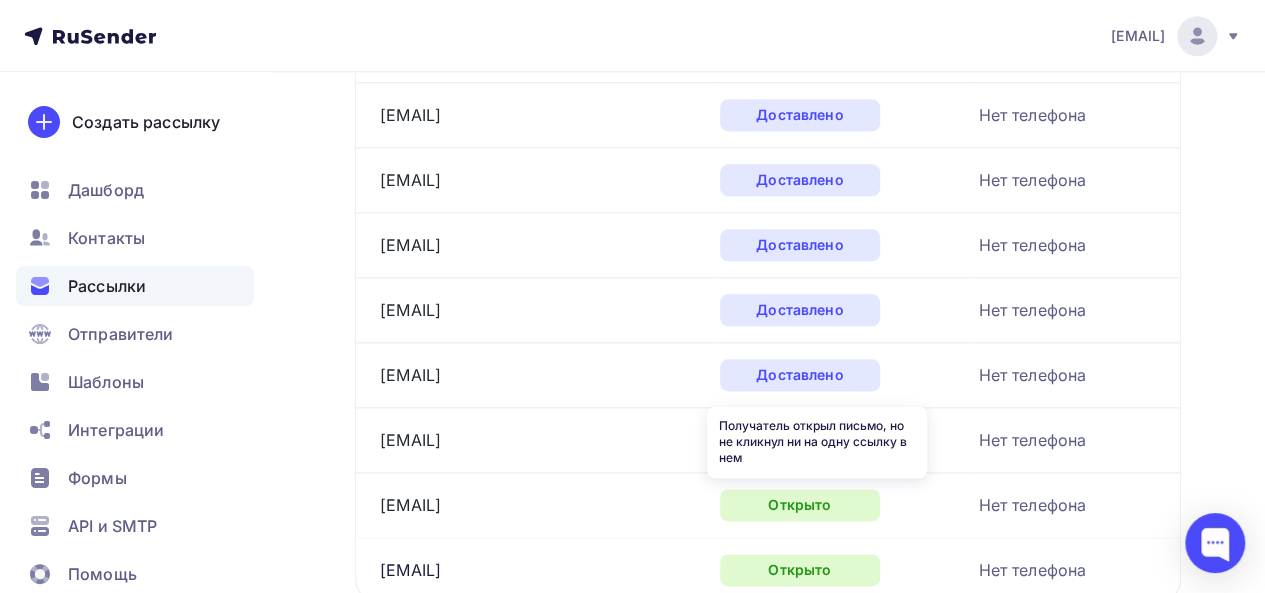 scroll, scrollTop: 1004, scrollLeft: 0, axis: vertical 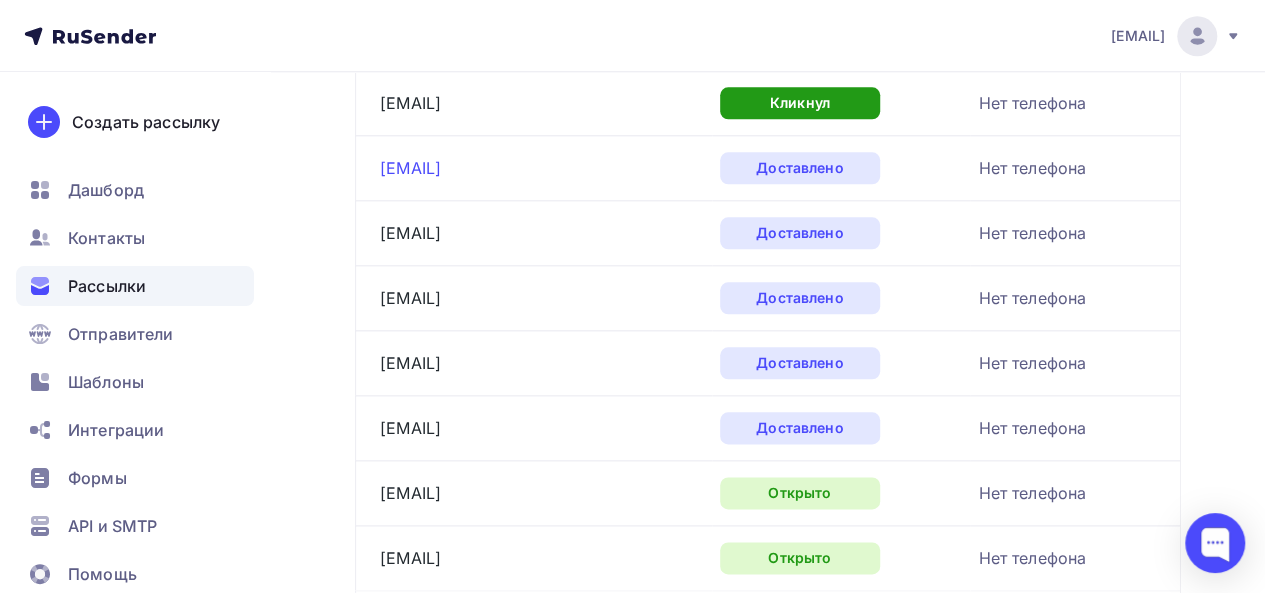 drag, startPoint x: 604, startPoint y: 160, endPoint x: 381, endPoint y: 158, distance: 223.00897 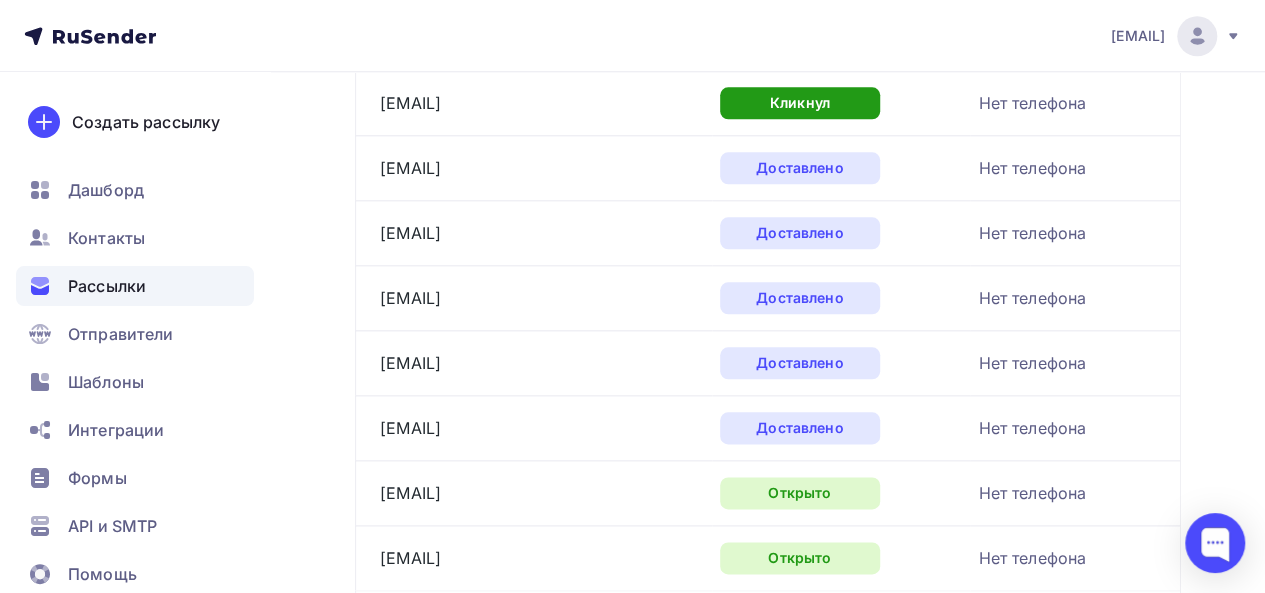 drag, startPoint x: 618, startPoint y: 233, endPoint x: 358, endPoint y: 234, distance: 260.00192 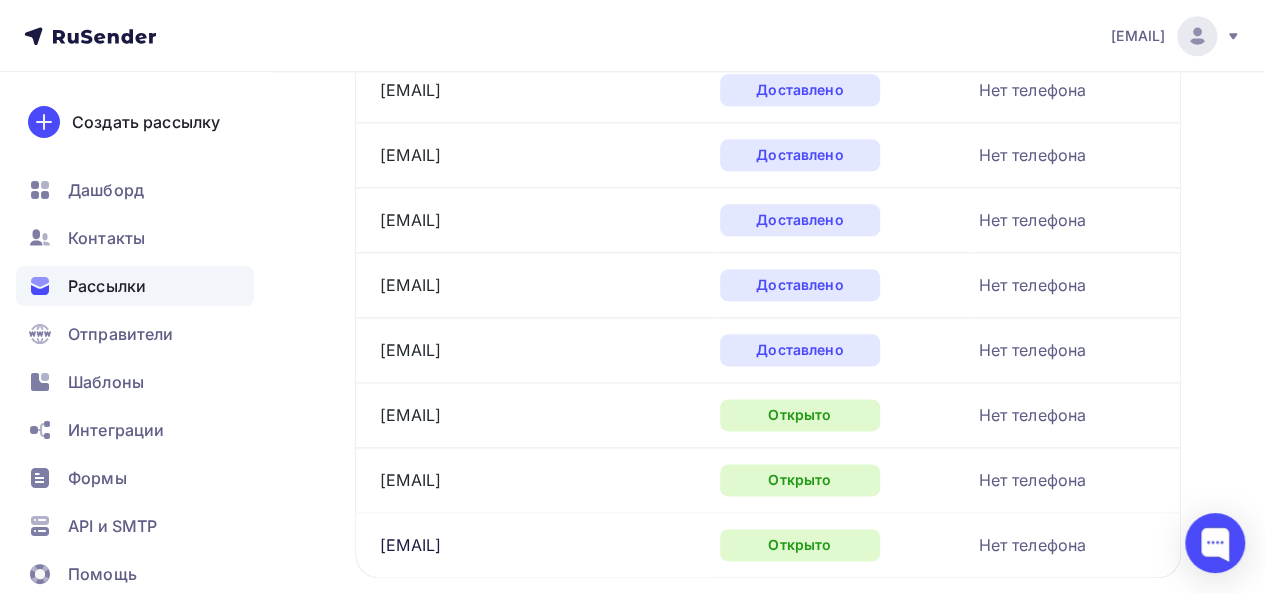 scroll, scrollTop: 1068, scrollLeft: 0, axis: vertical 